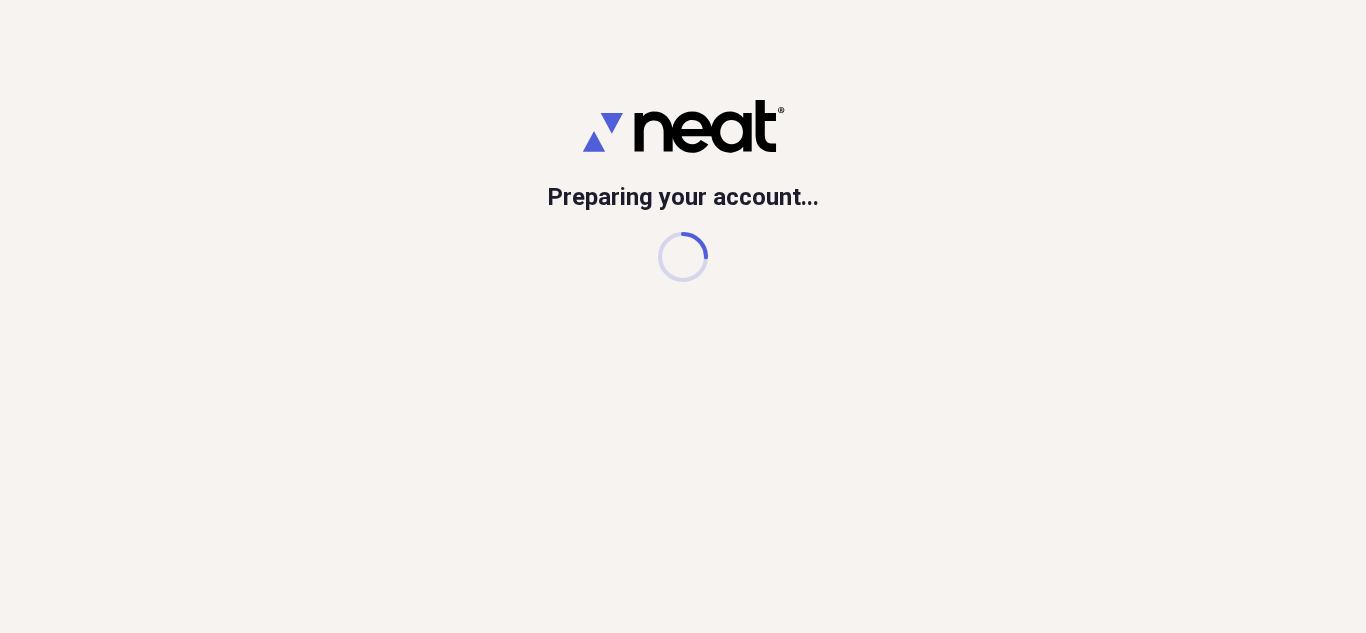scroll, scrollTop: 0, scrollLeft: 0, axis: both 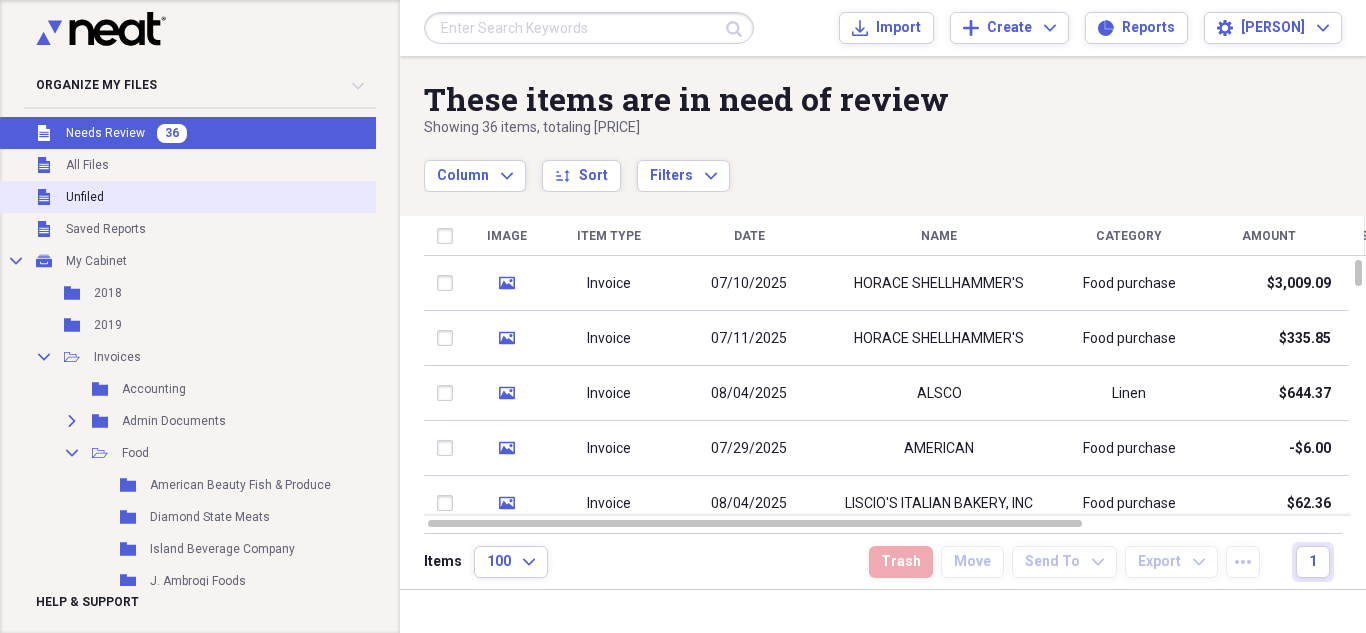 click on "Unfiled Unfiled" at bounding box center (206, 197) 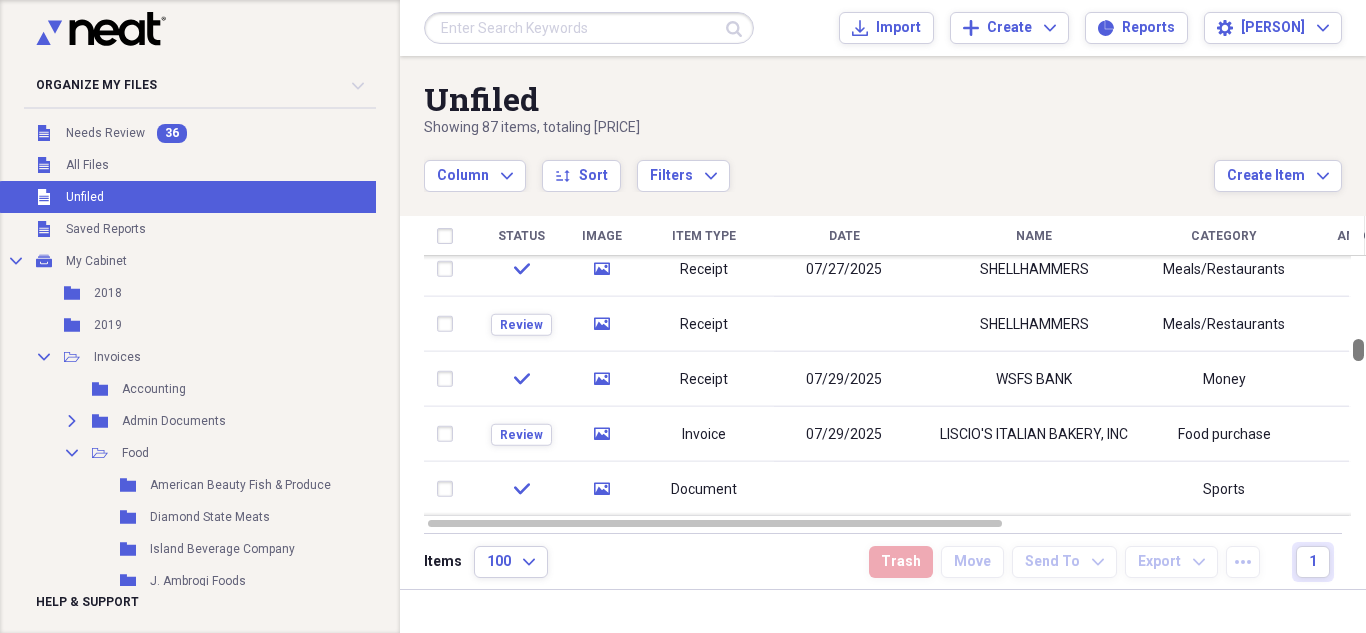 drag, startPoint x: 1365, startPoint y: 261, endPoint x: 1365, endPoint y: 340, distance: 79 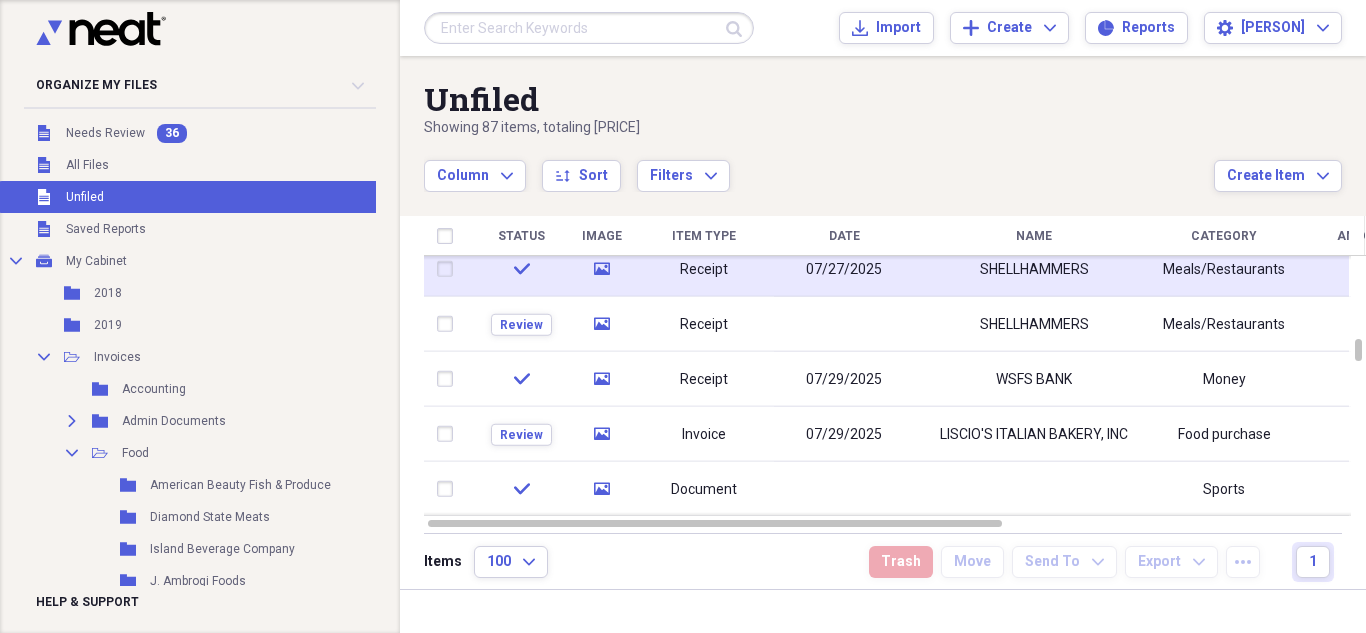 click on "Meals/Restaurants" at bounding box center [1224, 269] 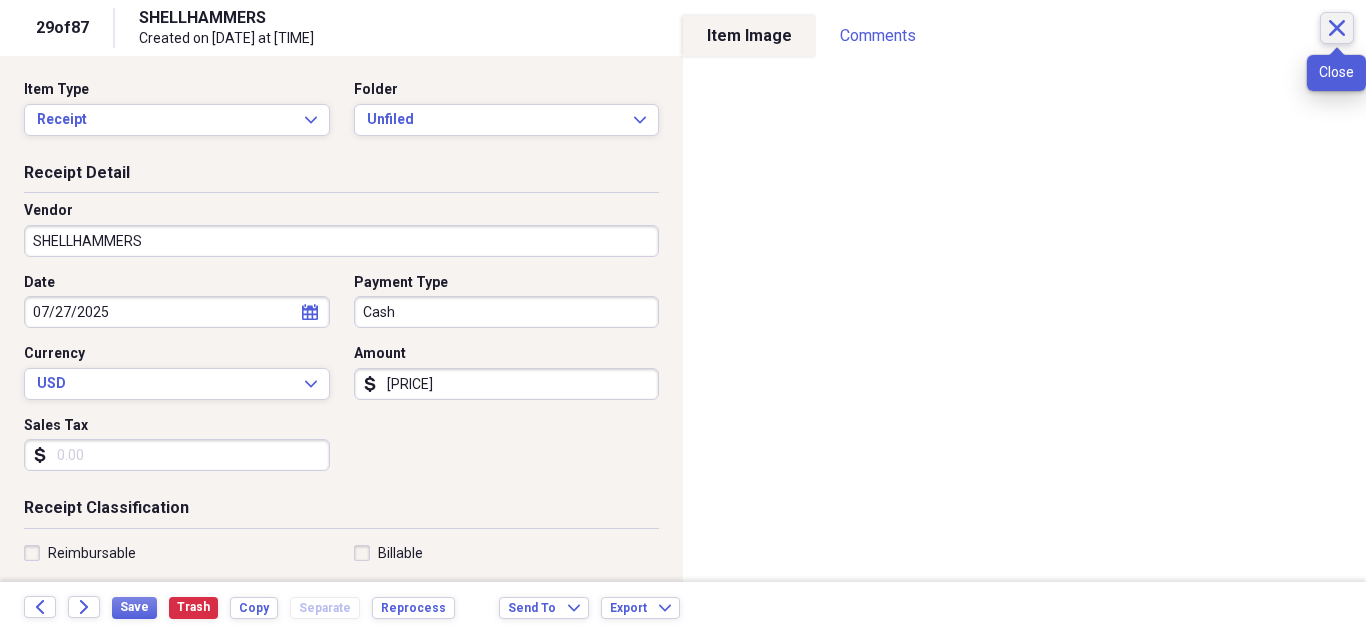 click on "Close" at bounding box center (1337, 28) 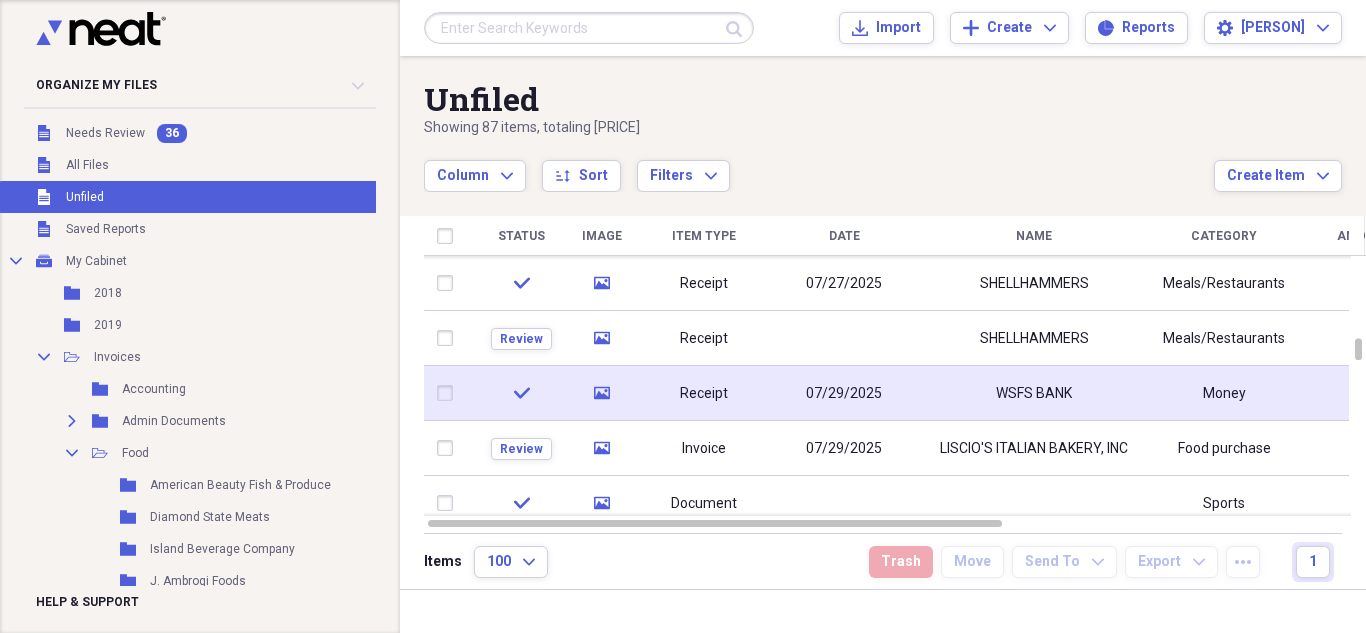 click on "Money" at bounding box center (1224, 393) 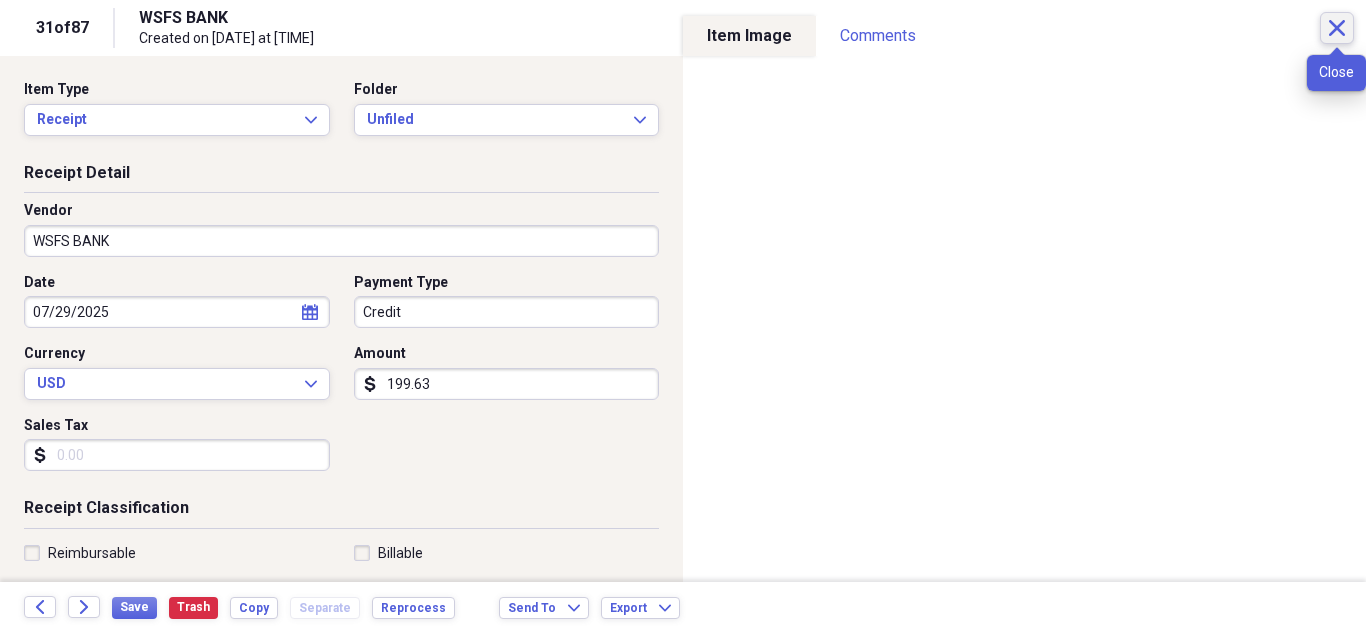 click on "Close" at bounding box center (1337, 28) 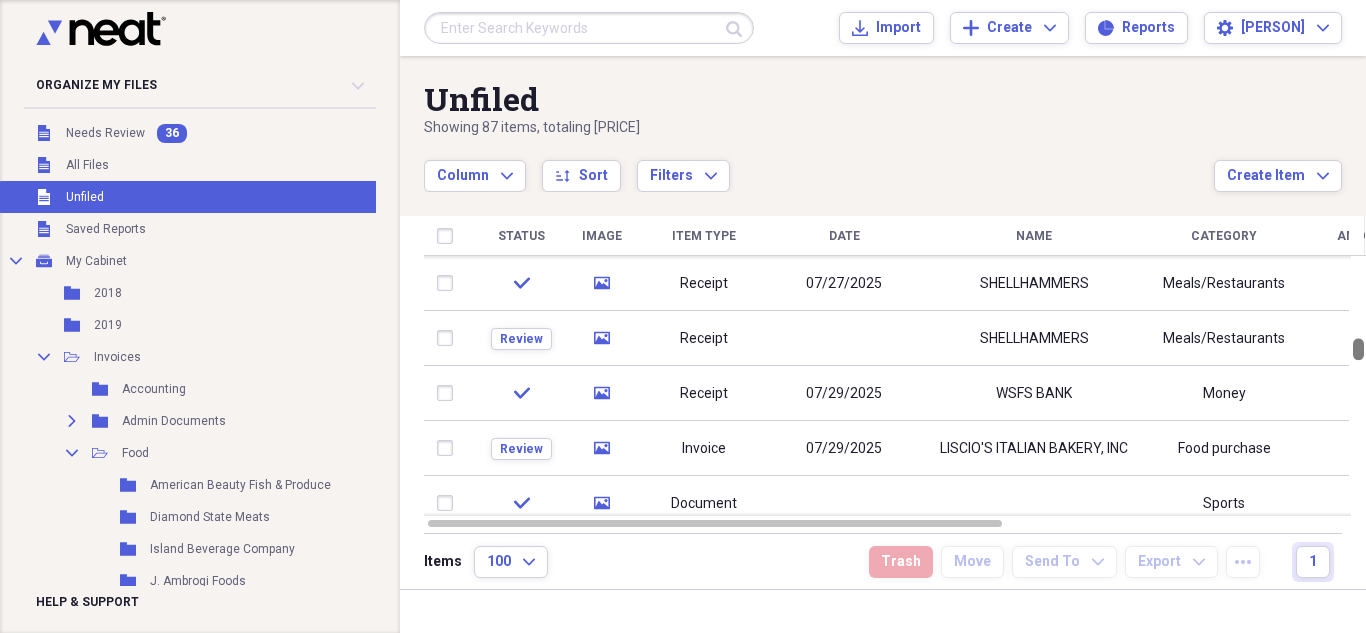 click at bounding box center (1358, 349) 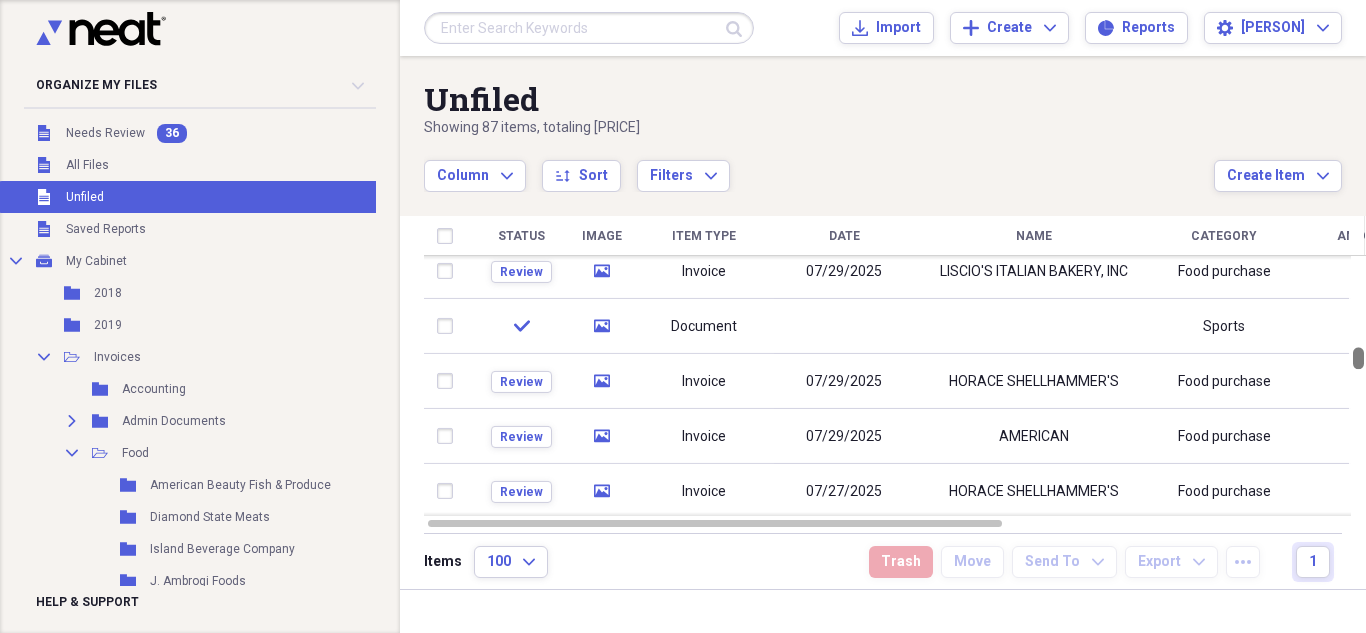click at bounding box center (1358, 358) 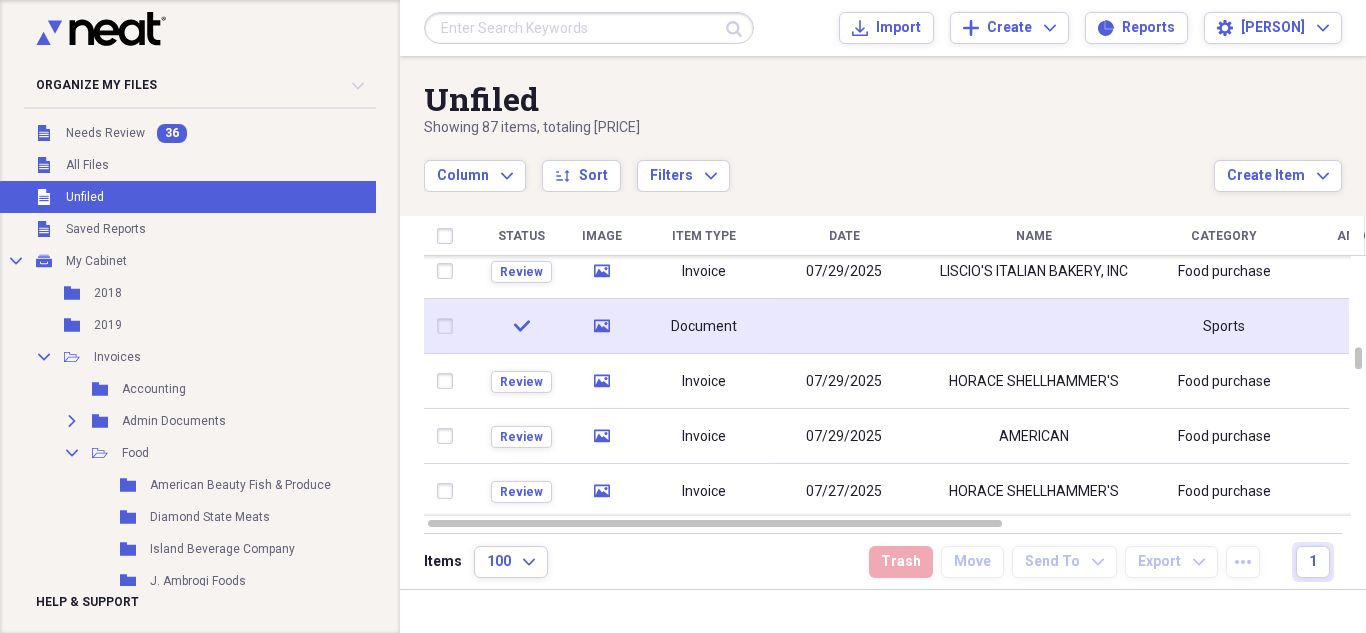 click on "Sports" at bounding box center (1224, 326) 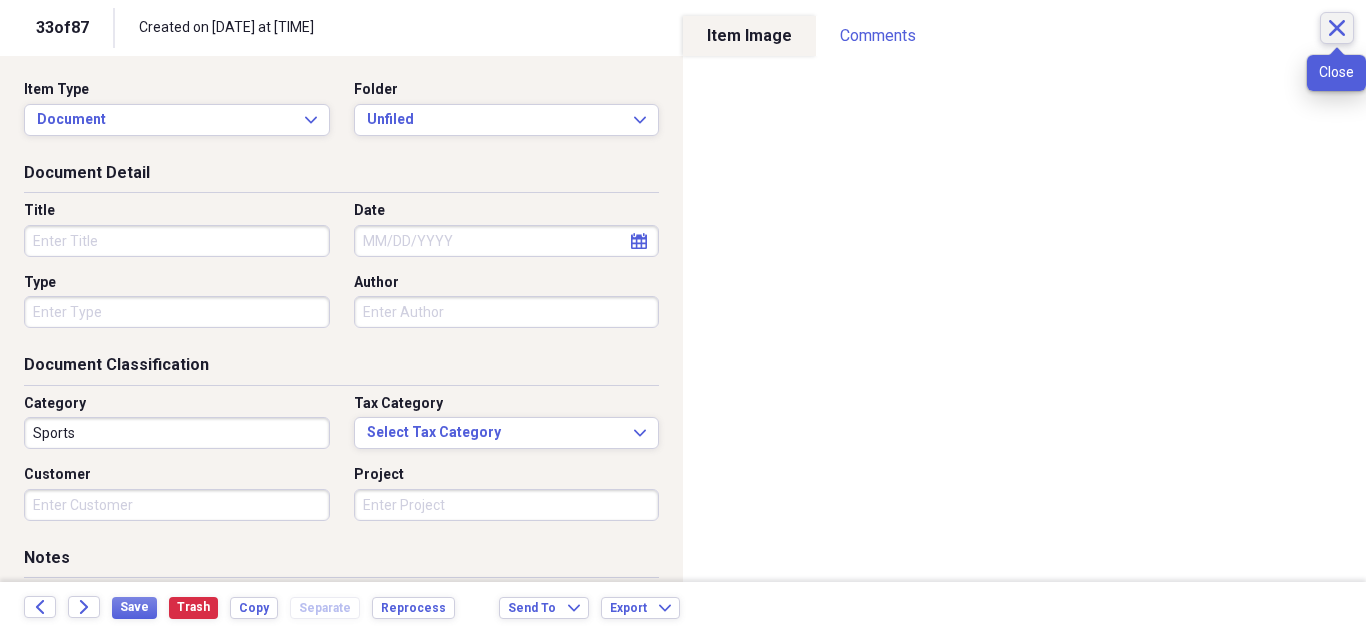 click on "Close" at bounding box center [1337, 28] 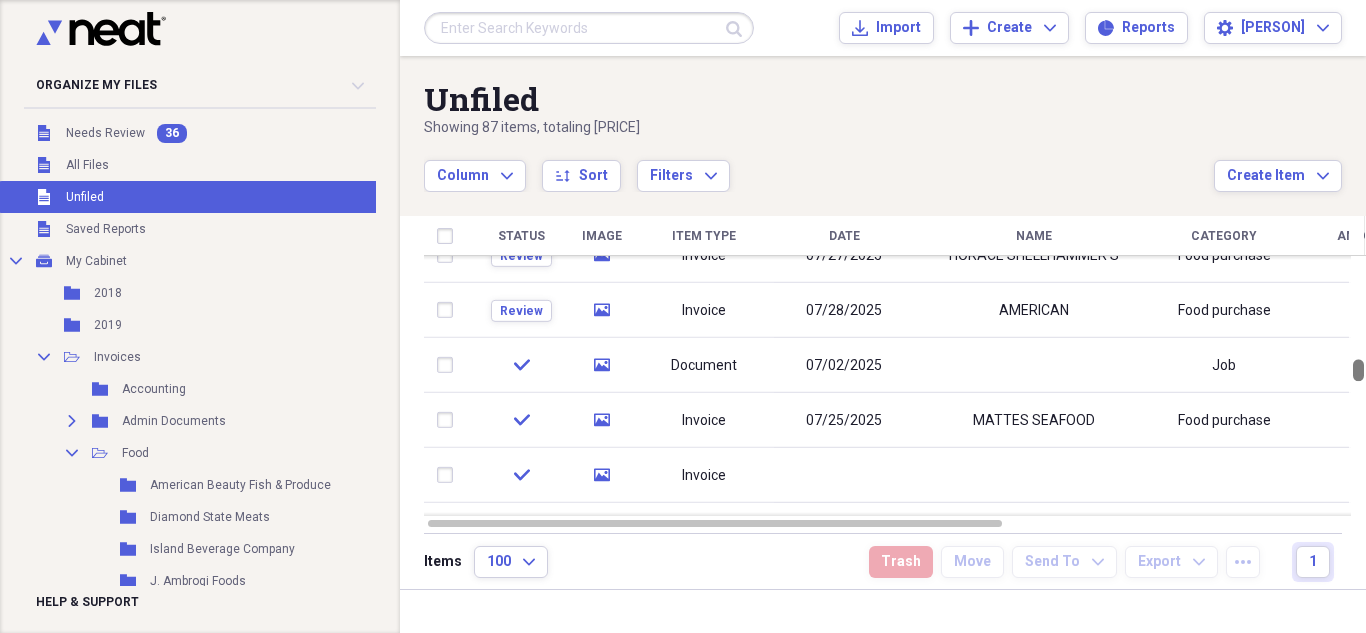 drag, startPoint x: 1358, startPoint y: 356, endPoint x: 1359, endPoint y: 369, distance: 13.038404 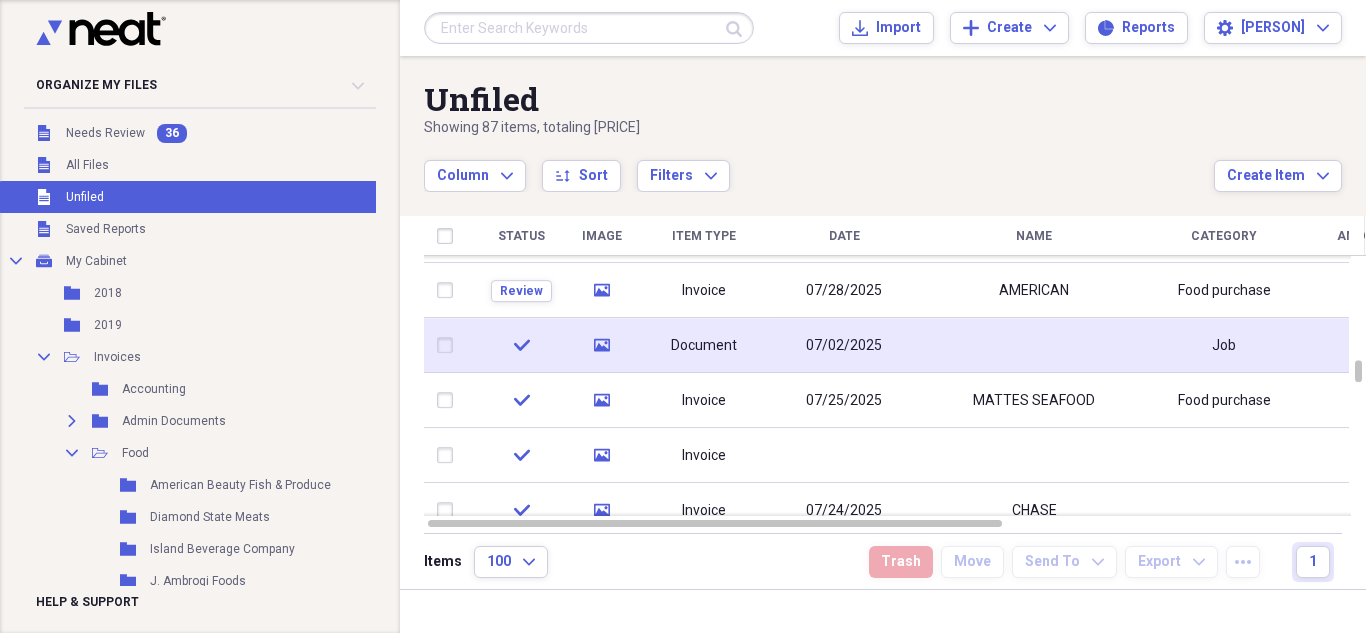 click on "Job" at bounding box center [1224, 345] 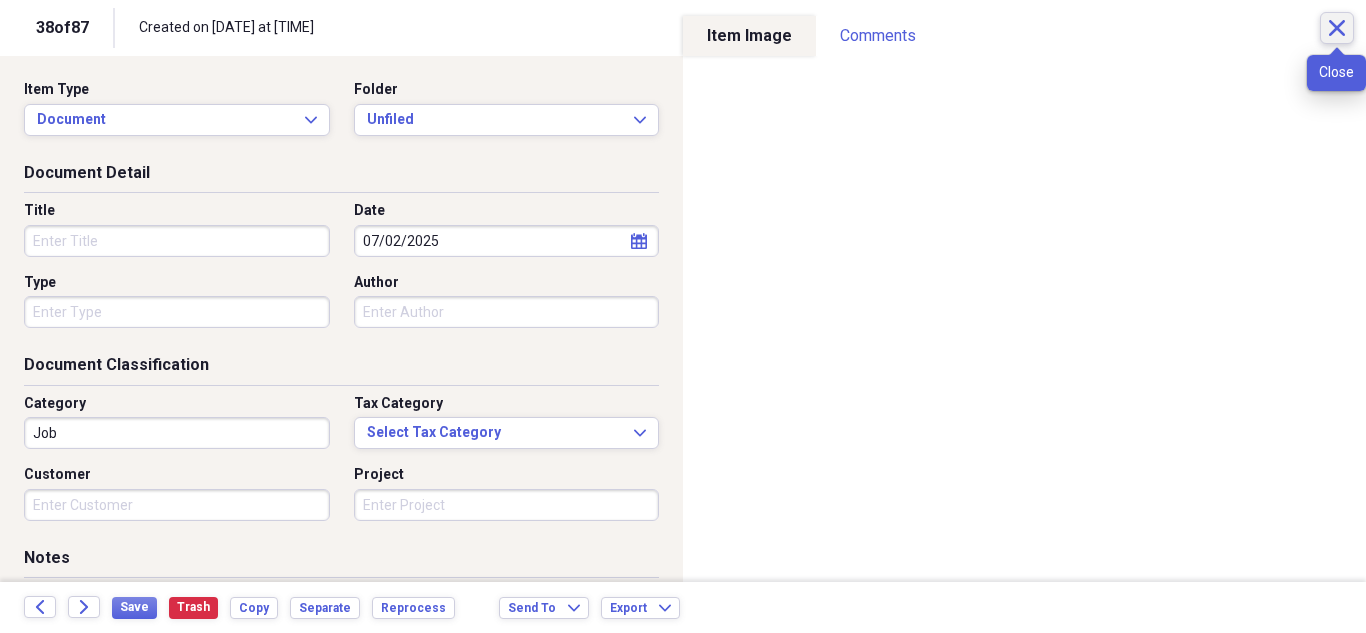 click on "Close" 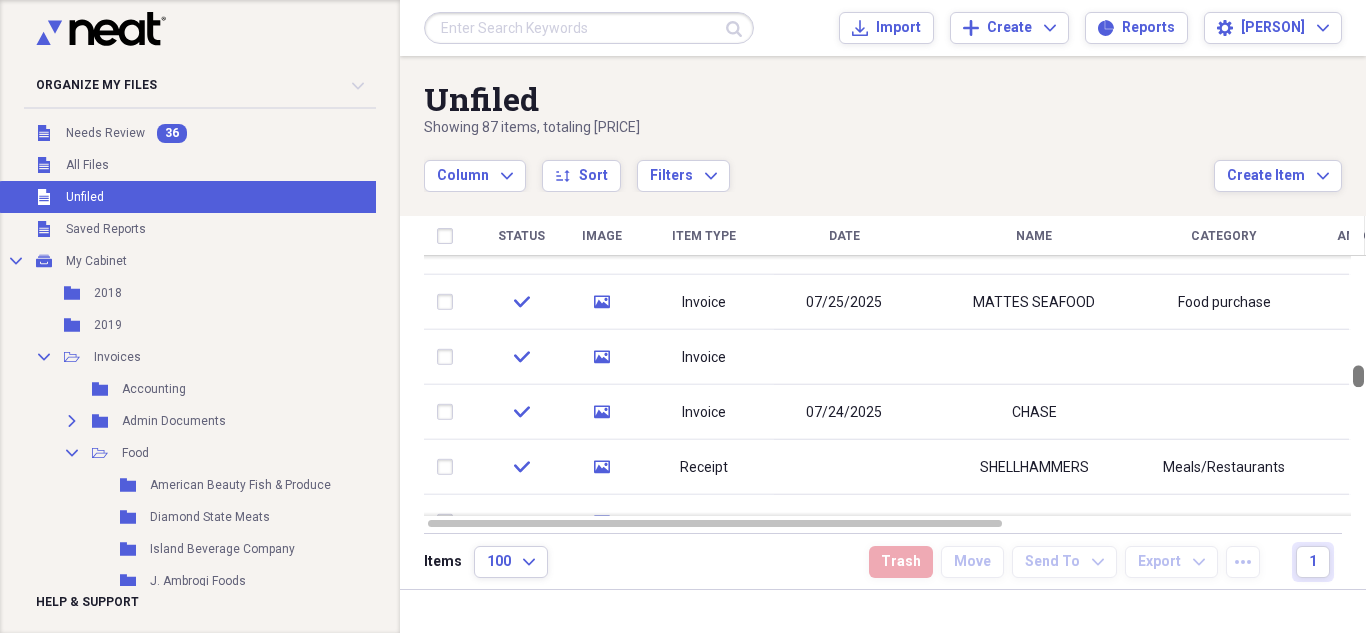 click at bounding box center (1358, 376) 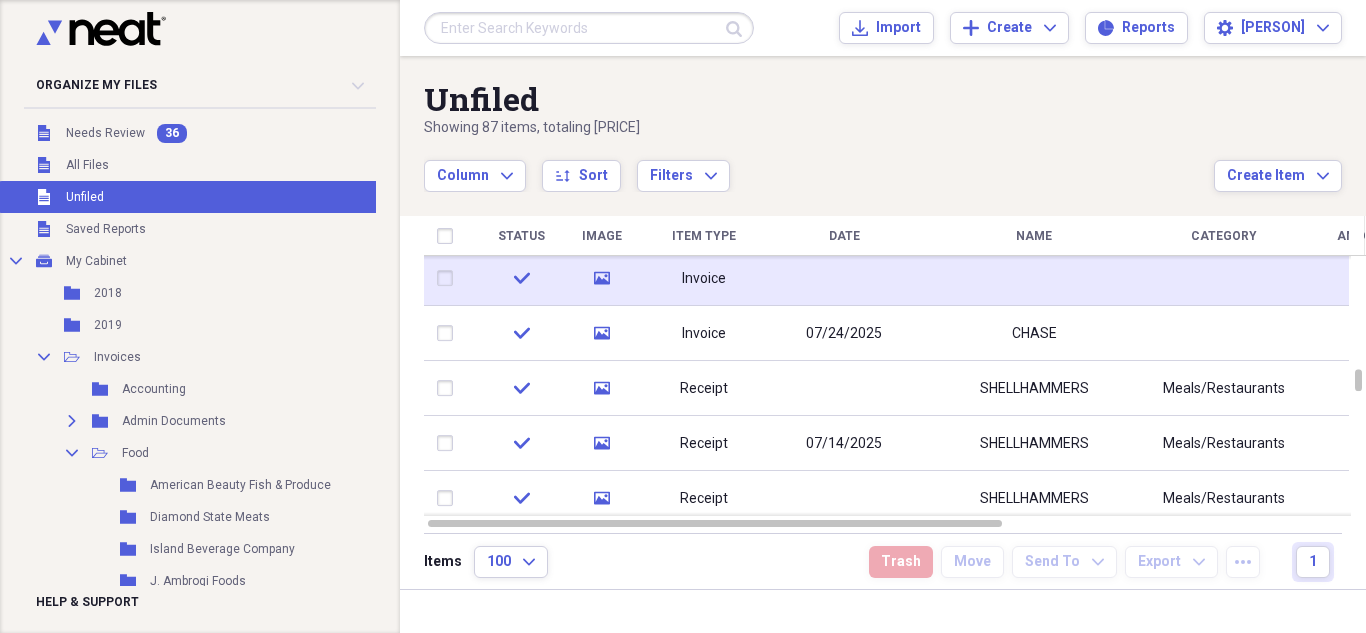 click at bounding box center [1224, 278] 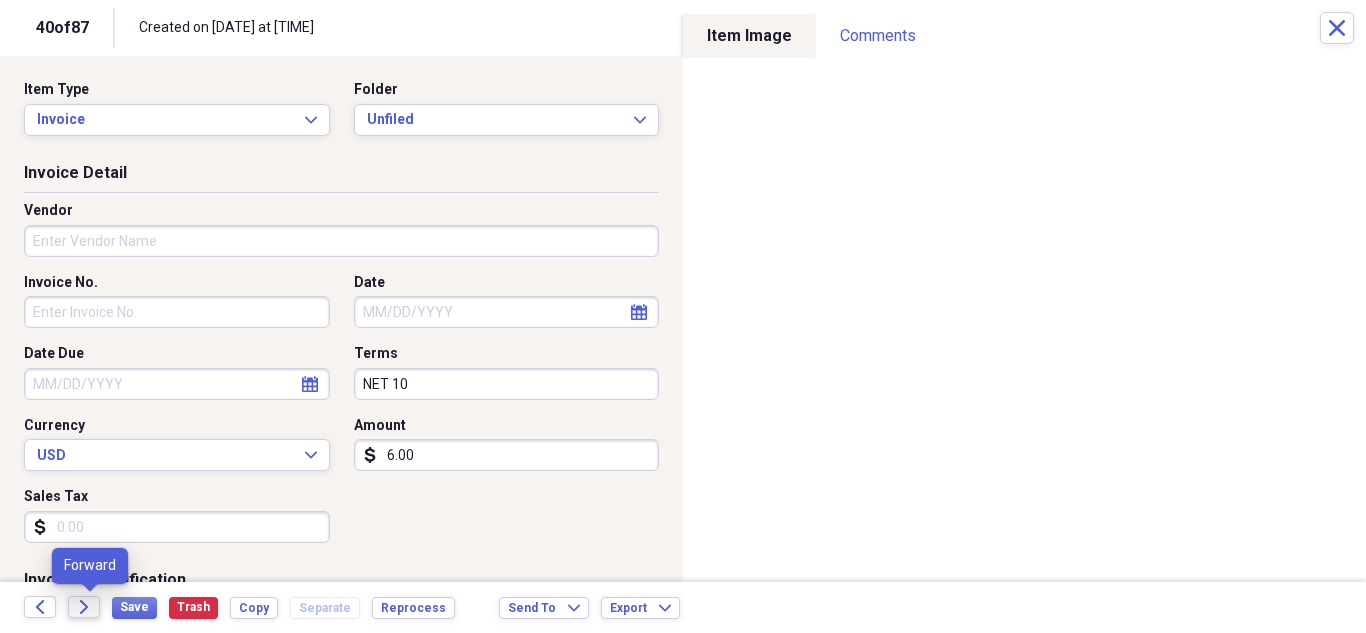 click on "Forward" 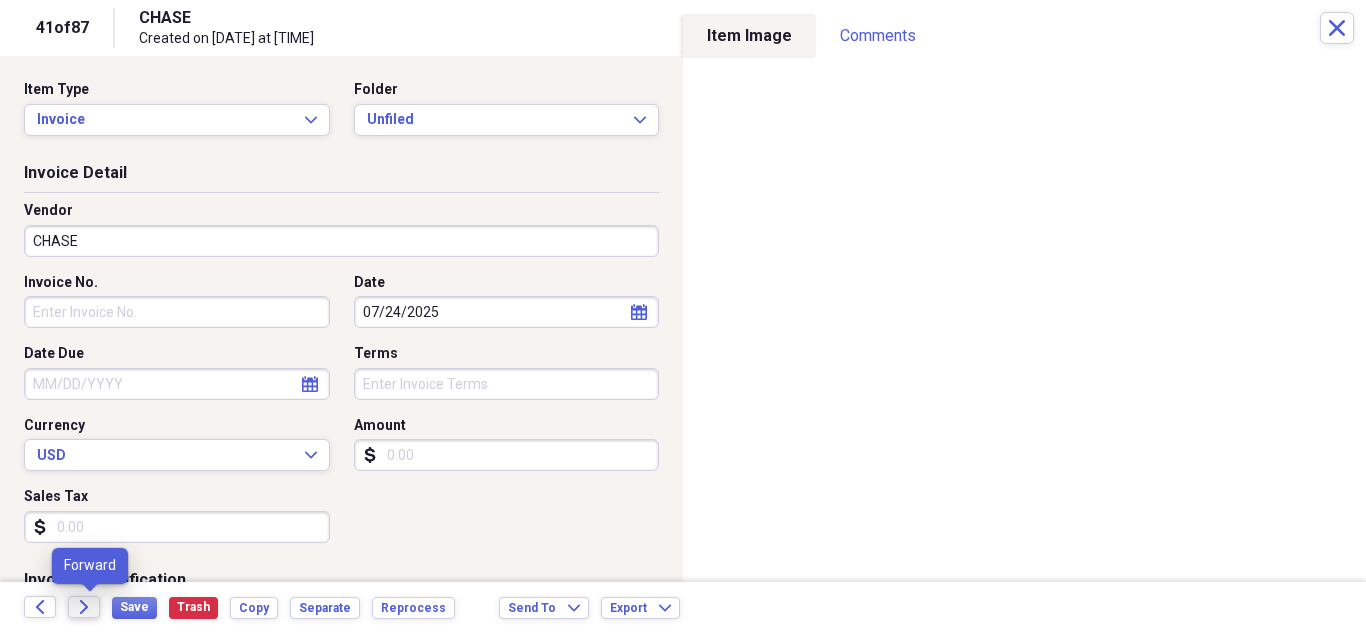 click on "Forward" at bounding box center (84, 607) 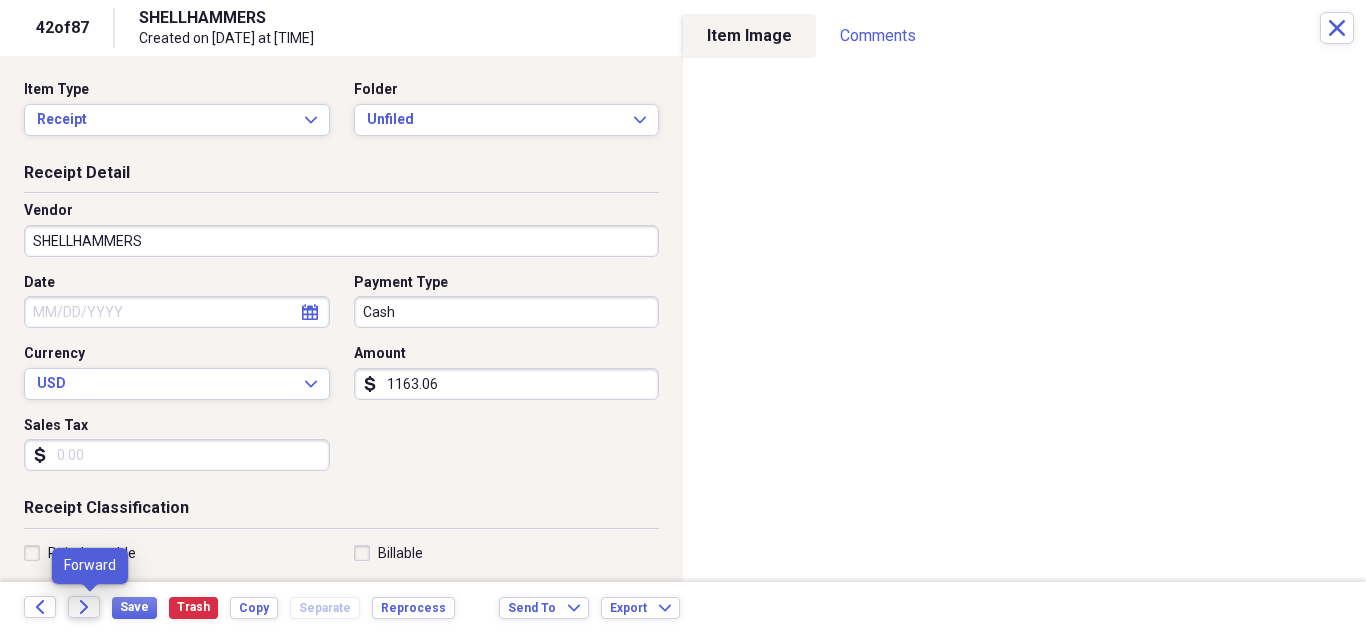 click on "Forward" at bounding box center [84, 607] 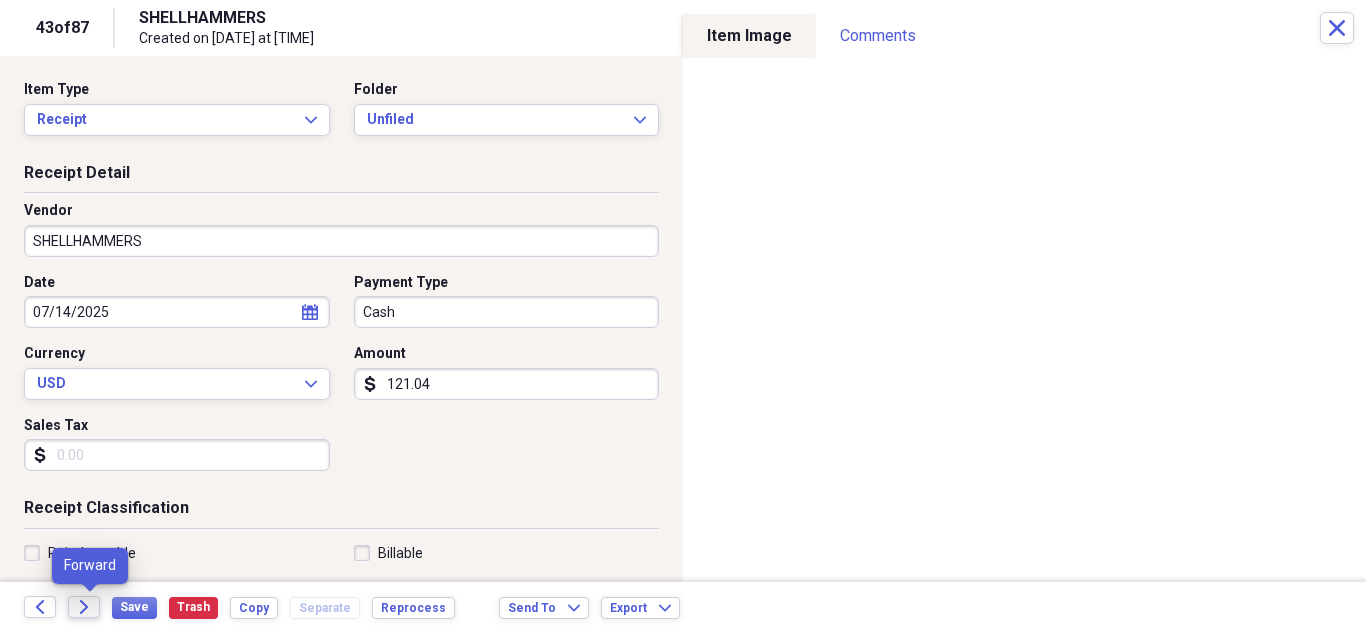 click on "Forward" 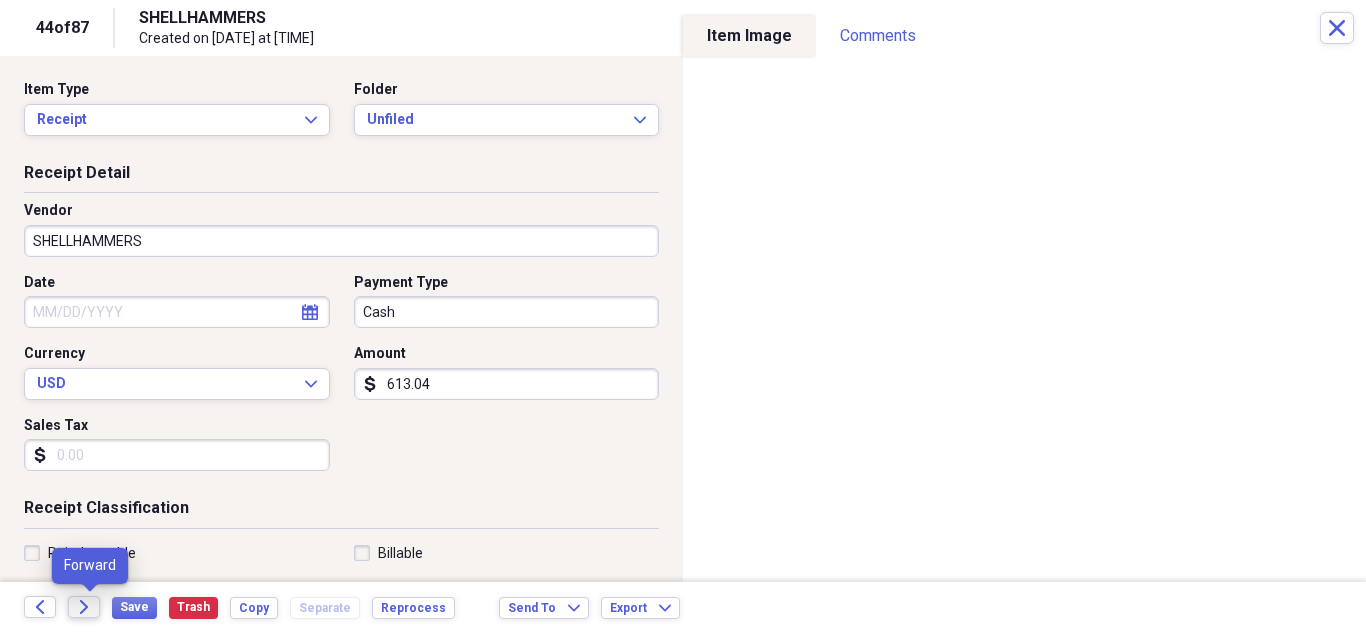 click on "Forward" 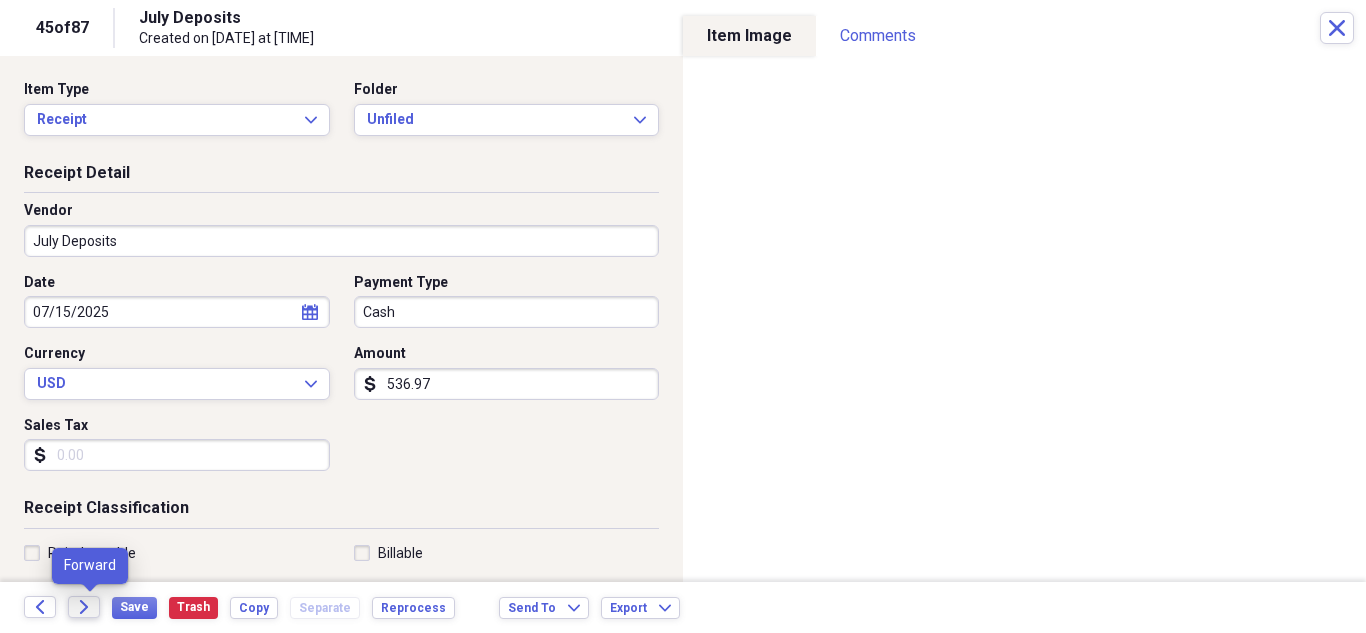 click on "Forward" 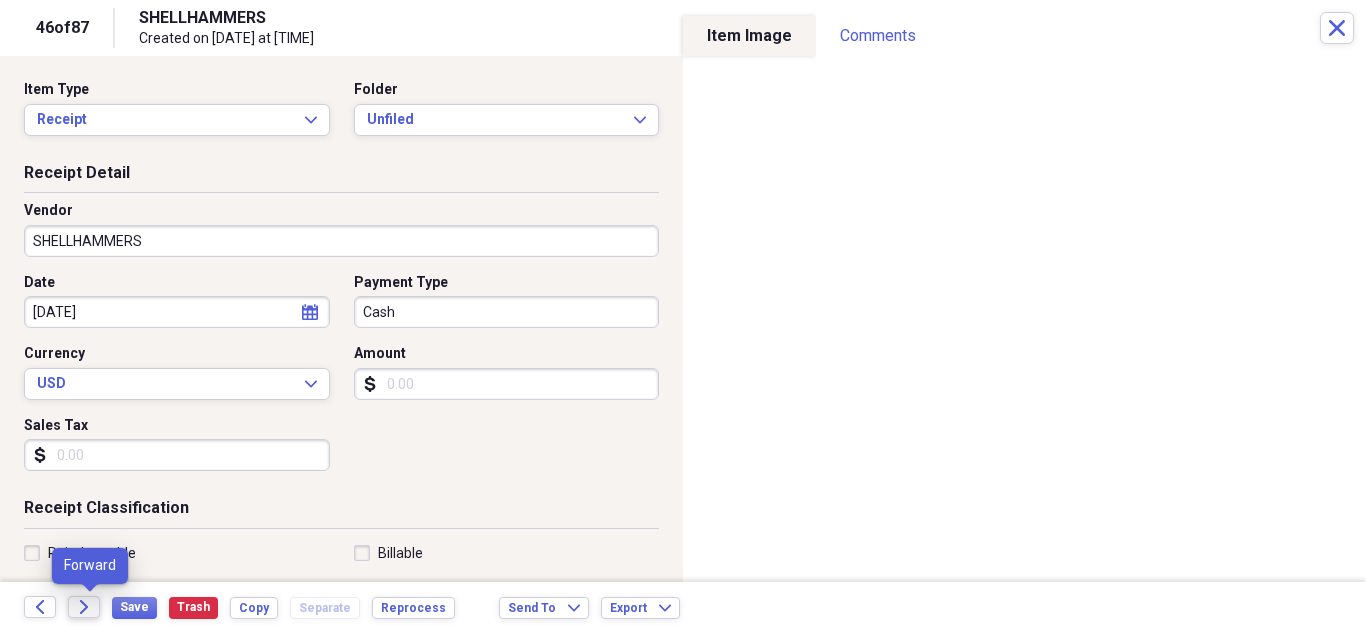 click on "Forward" 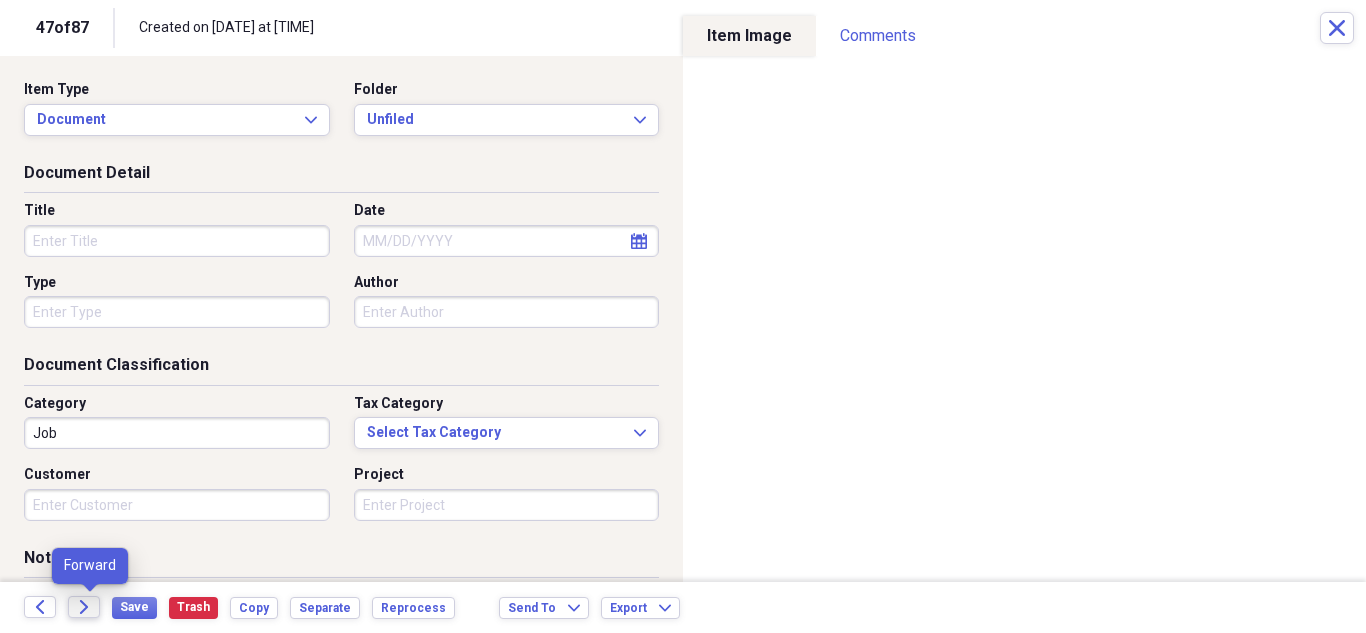 click on "Forward" 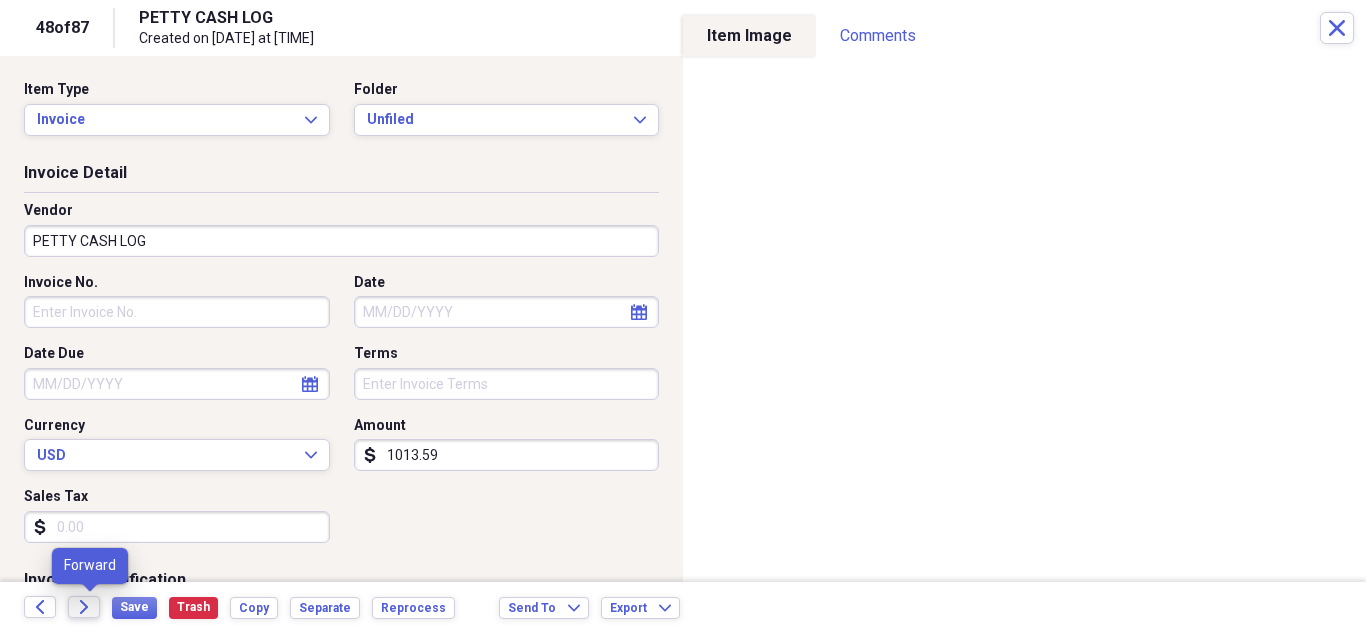 click on "Forward" 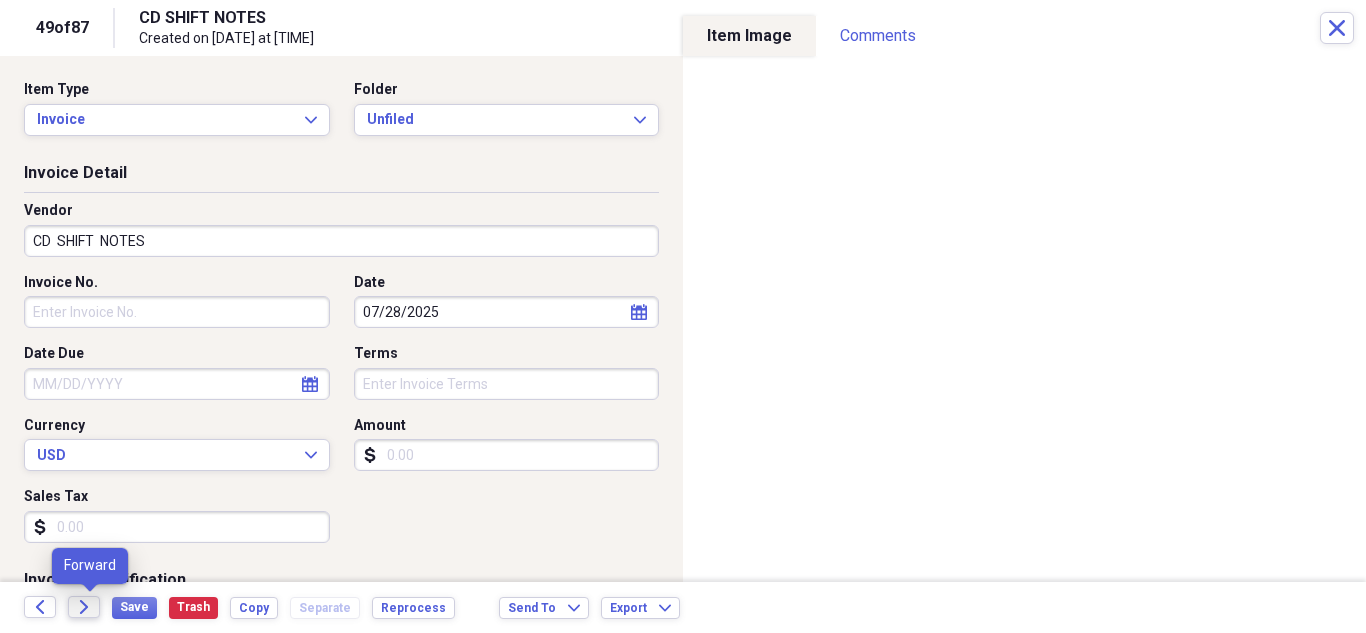 click on "Forward" 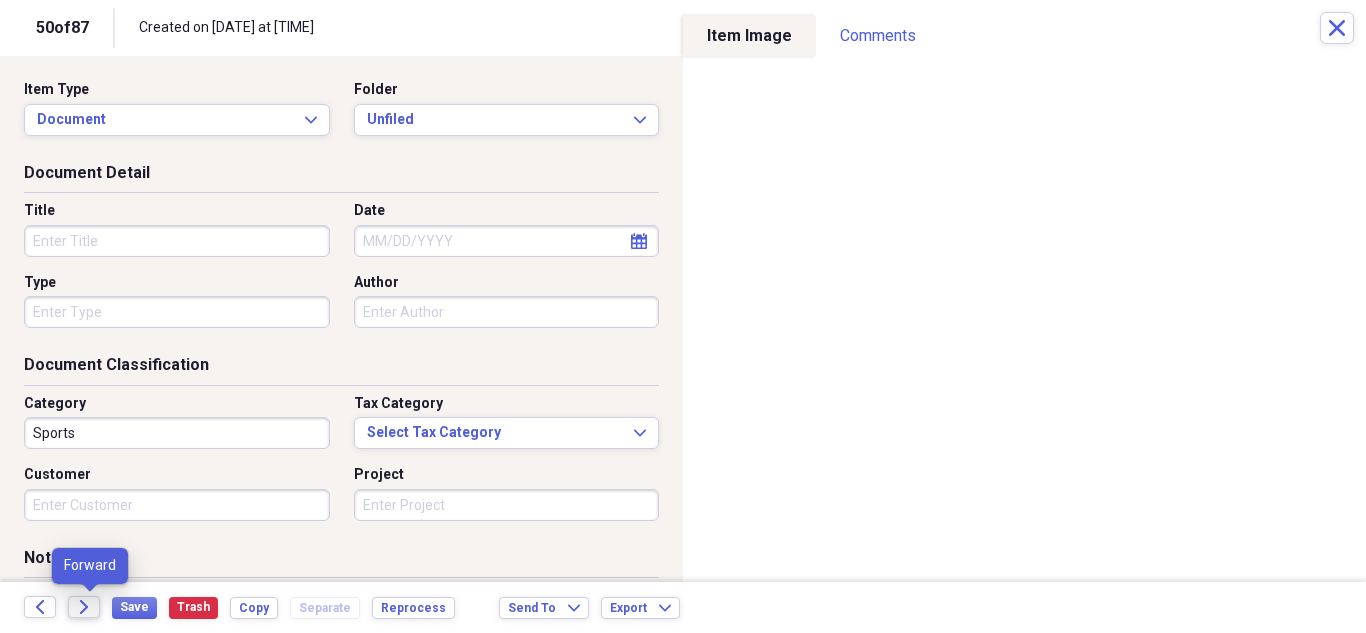 click on "Forward" 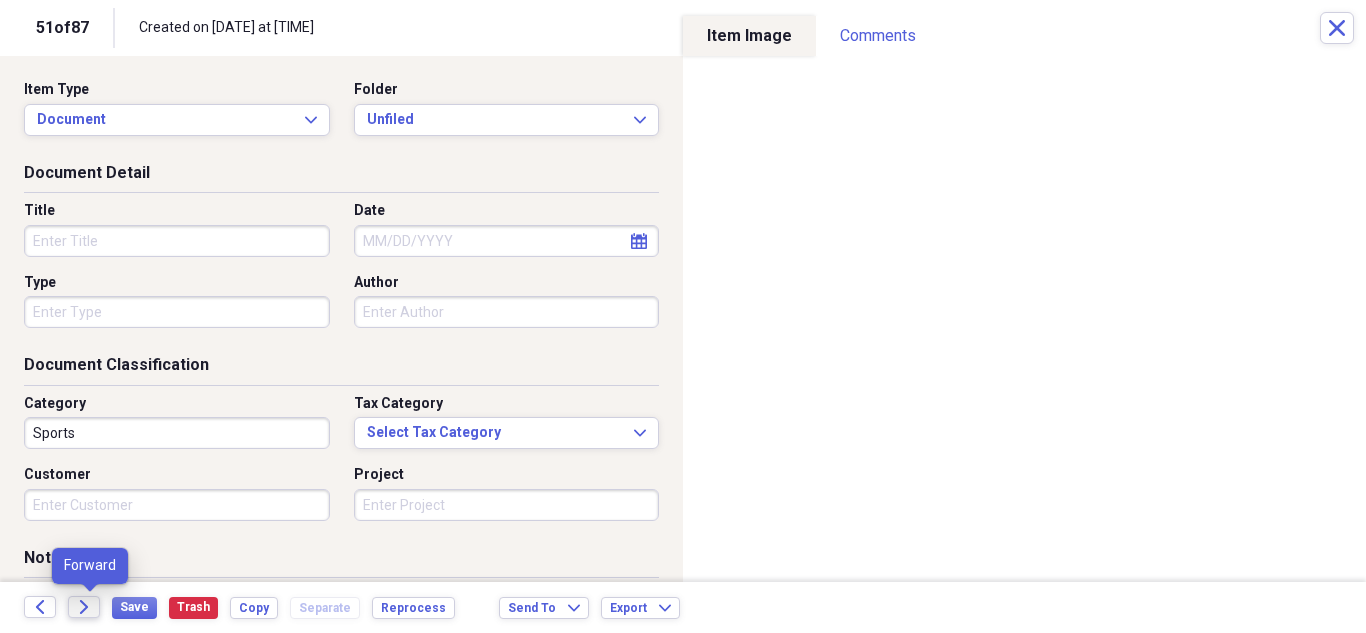 click on "Forward" 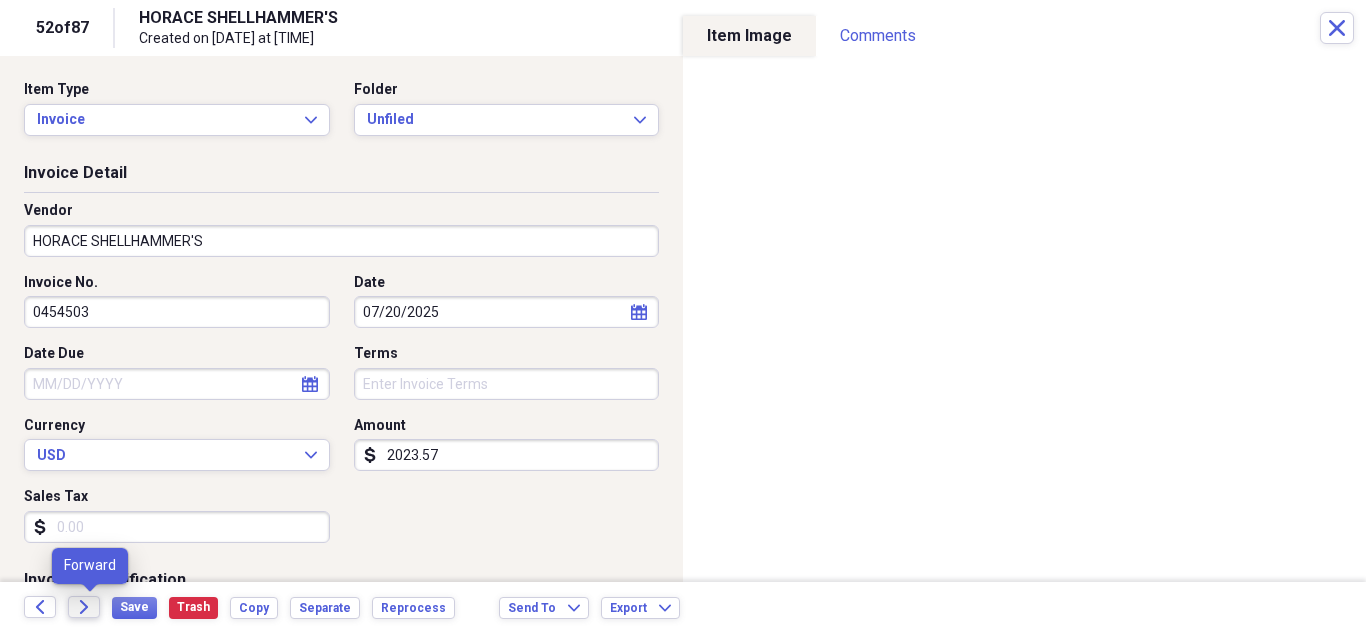click on "Forward" 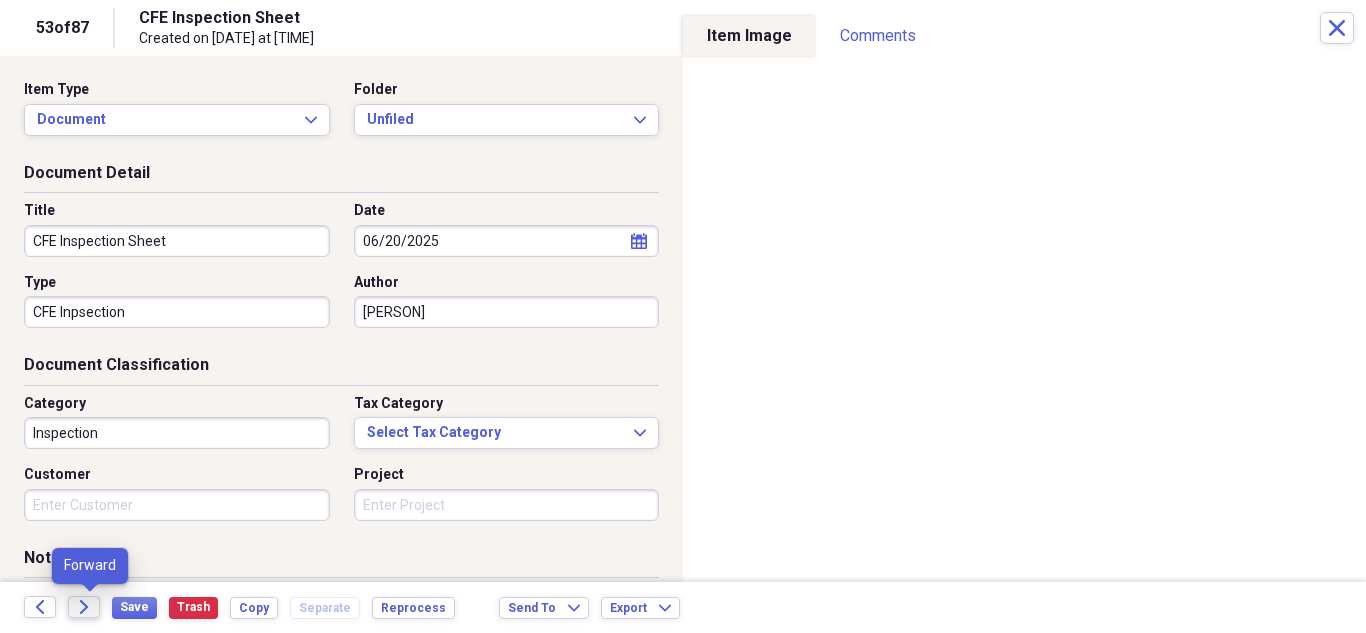 click on "Forward" 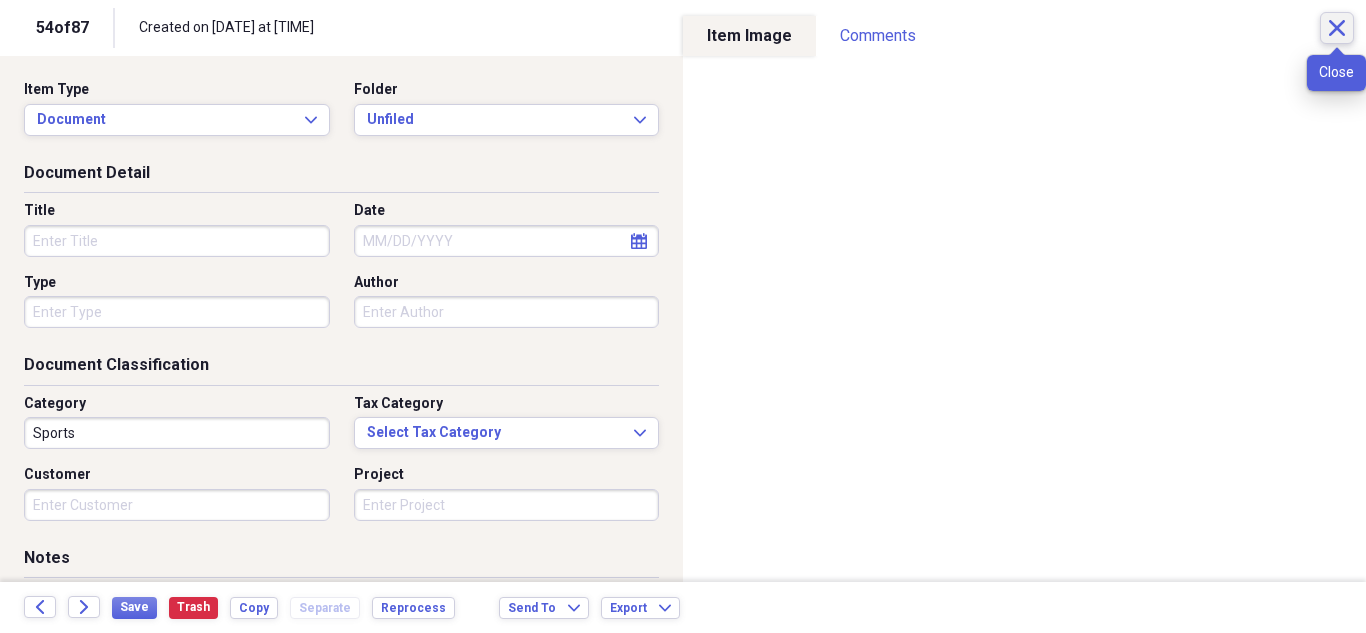 click 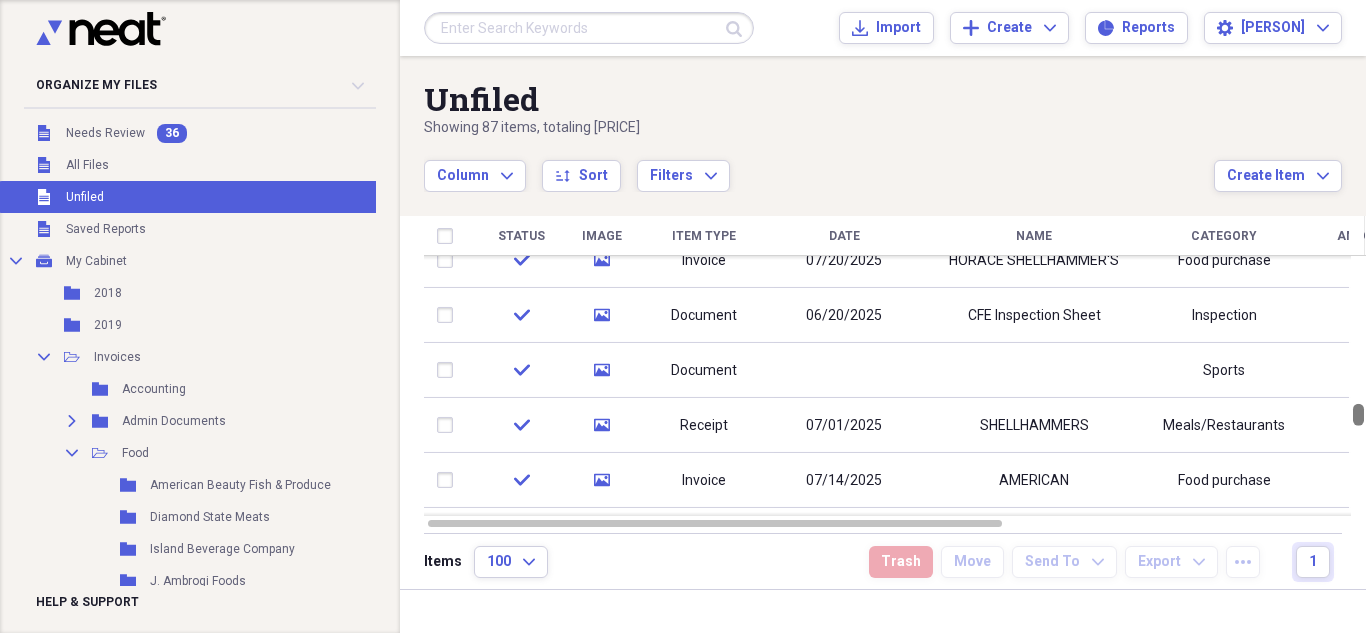 drag, startPoint x: 1358, startPoint y: 404, endPoint x: 1358, endPoint y: 415, distance: 11 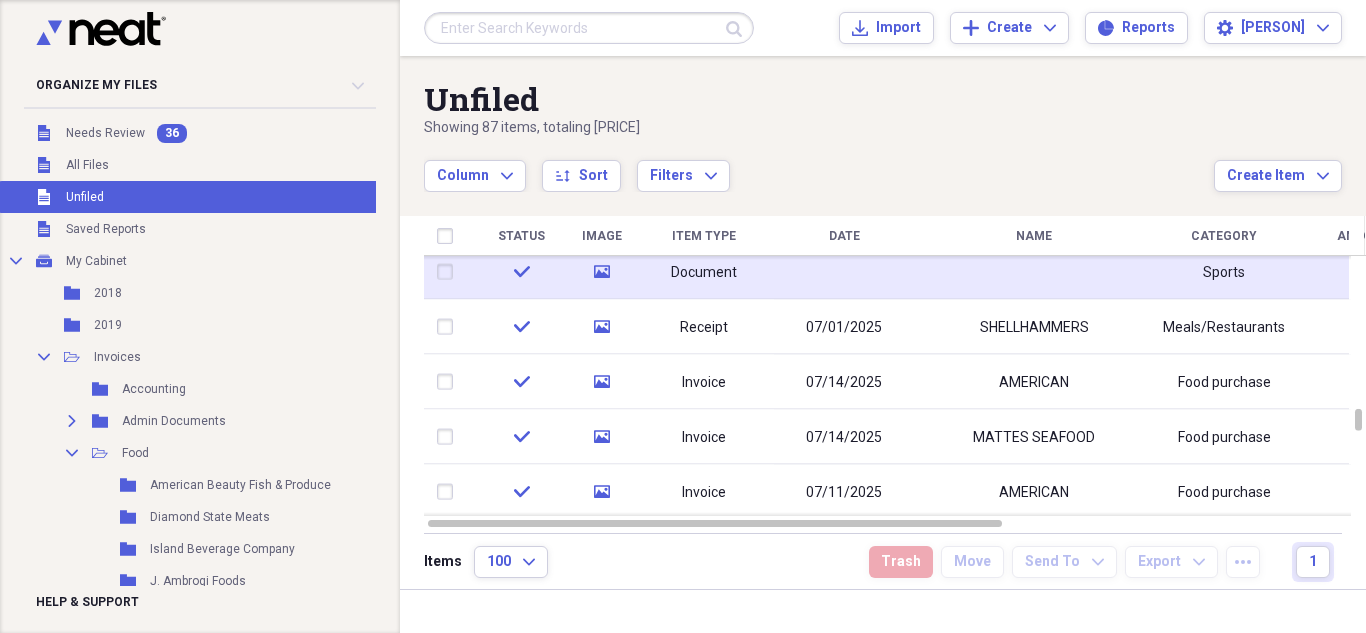 click at bounding box center [1034, 272] 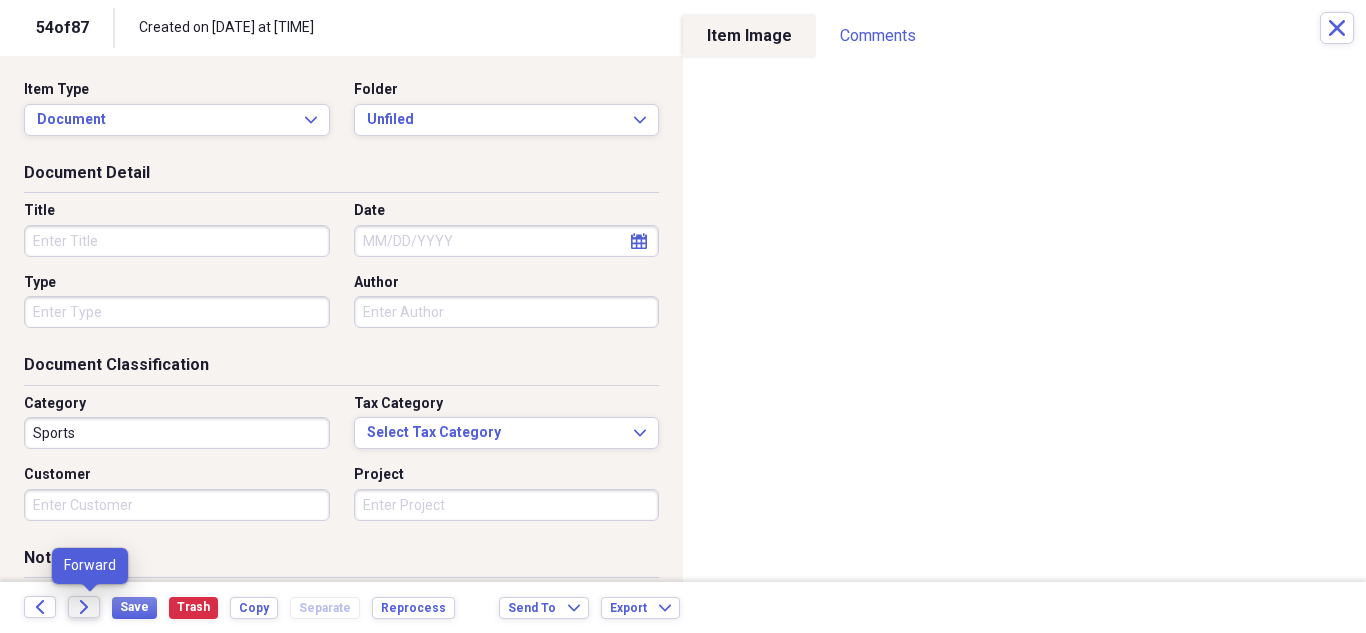 click on "Forward" 